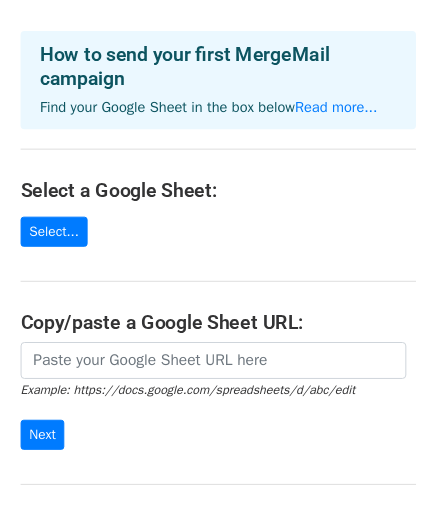 scroll, scrollTop: 67, scrollLeft: 0, axis: vertical 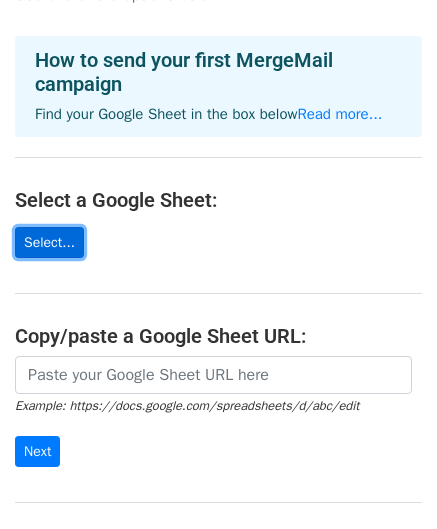 click on "Select..." at bounding box center [49, 242] 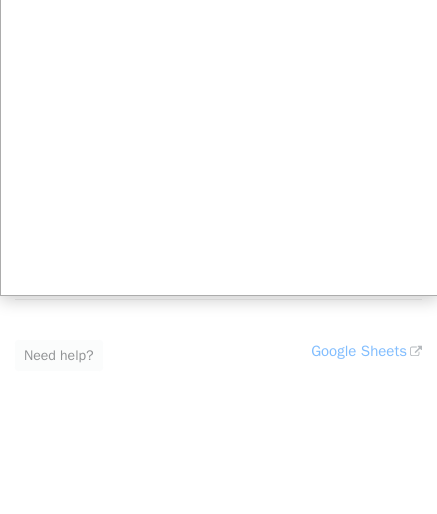 scroll, scrollTop: 272, scrollLeft: 0, axis: vertical 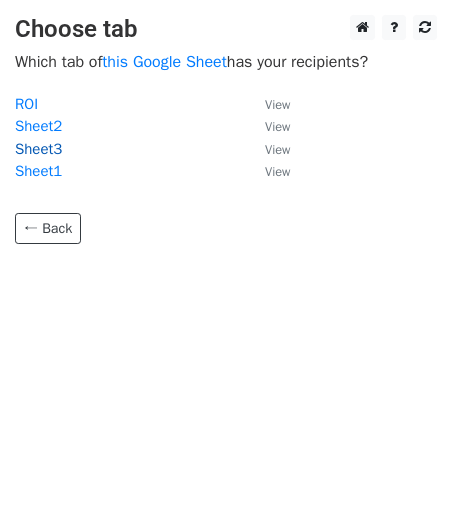 click on "Sheet3" at bounding box center [38, 149] 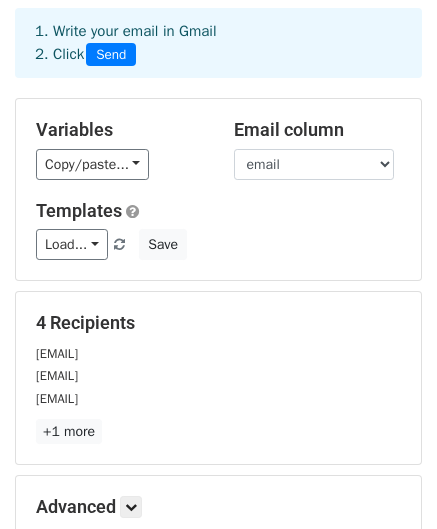 scroll, scrollTop: 92, scrollLeft: 0, axis: vertical 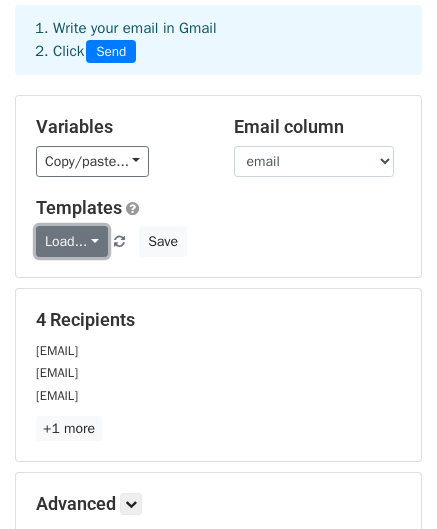 click on "Load..." at bounding box center (72, 241) 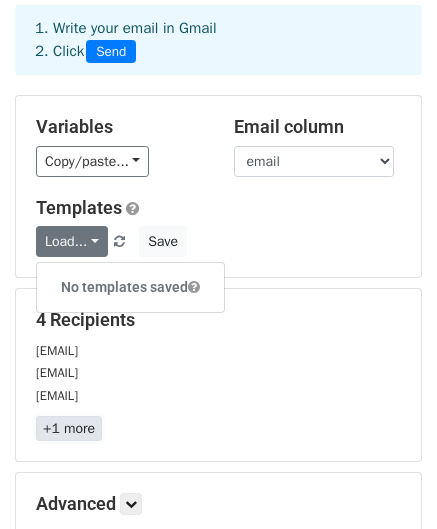 click on "+1 more" at bounding box center (69, 428) 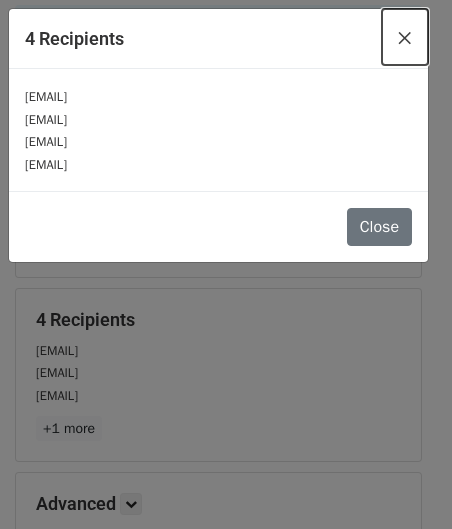 click on "×" at bounding box center [405, 37] 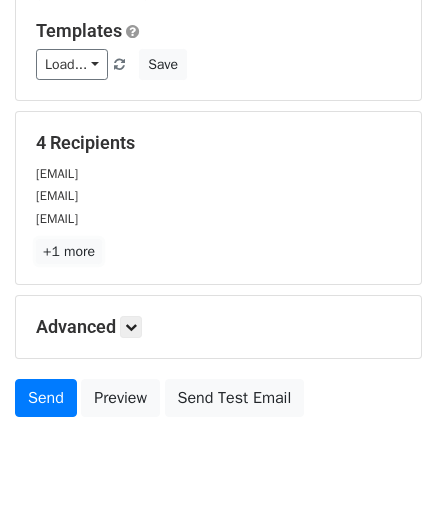 scroll, scrollTop: 271, scrollLeft: 0, axis: vertical 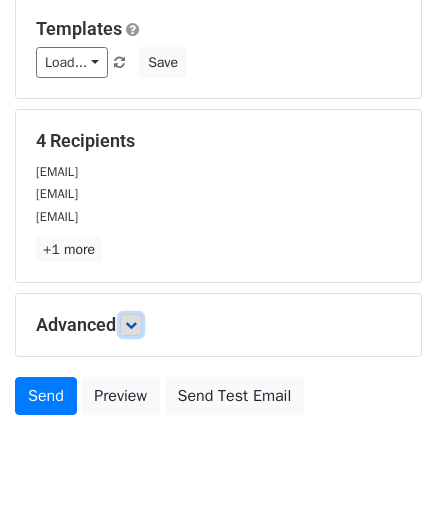 click at bounding box center (131, 325) 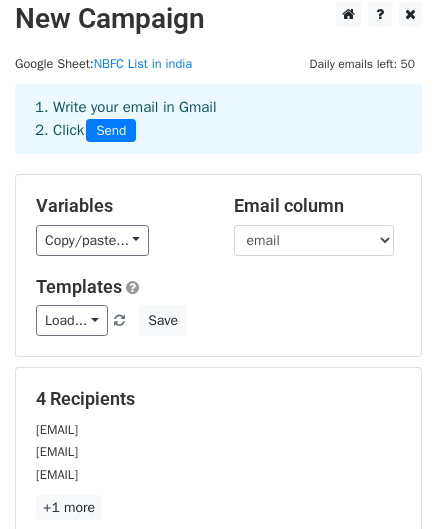 scroll, scrollTop: 0, scrollLeft: 0, axis: both 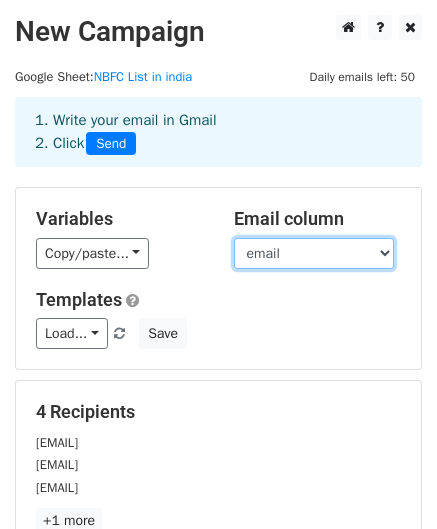 click on "email
company" at bounding box center (314, 253) 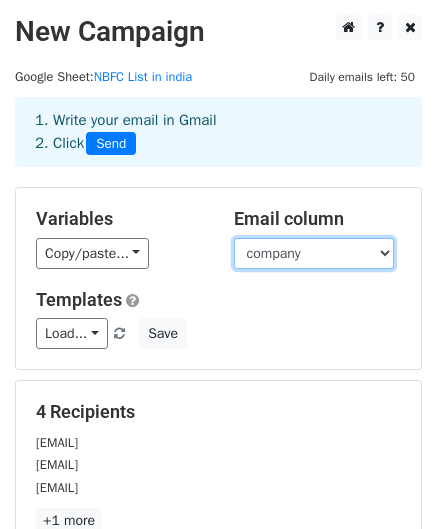 click on "email
company" at bounding box center [314, 253] 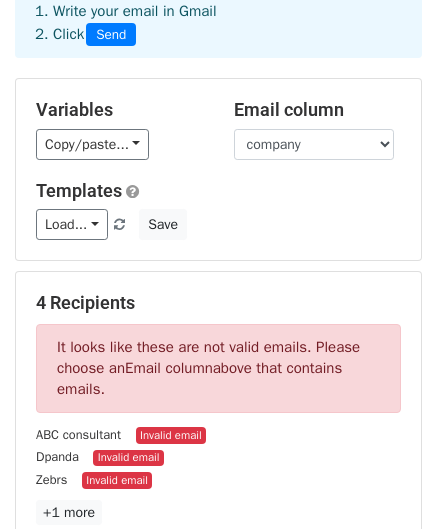 scroll, scrollTop: 104, scrollLeft: 0, axis: vertical 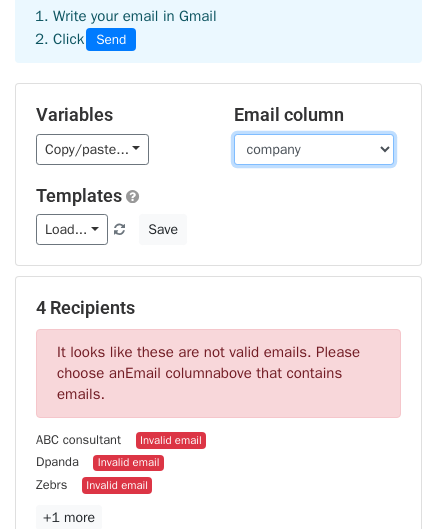 click on "email
company" at bounding box center (314, 149) 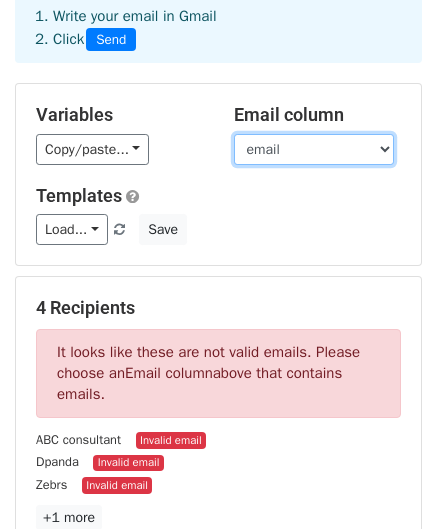 click on "email
company" at bounding box center [314, 149] 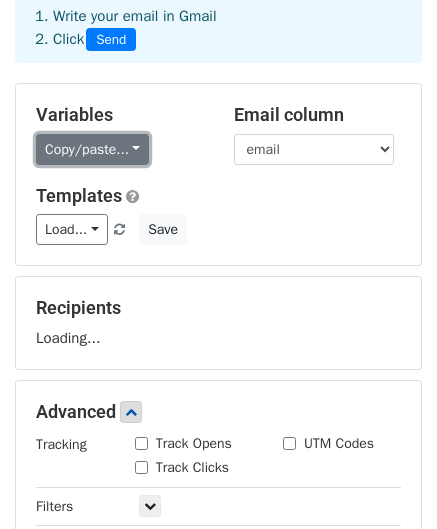 click on "Copy/paste..." at bounding box center [92, 149] 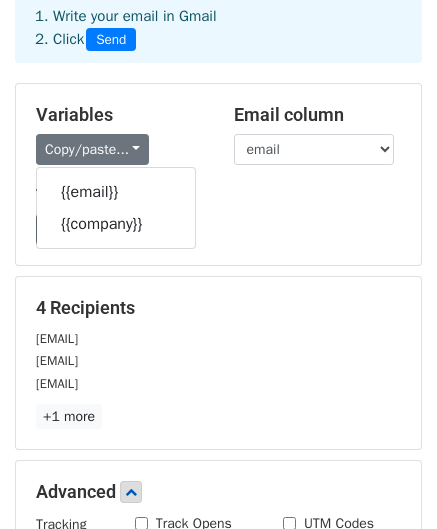 click on "4 Recipients
nidhiagarwal20@gmaill.com
gaurav@dpanda.in
rakesh@zebrs.com
+1 more
4 Recipients
×
nidhiagarwal20@gmaill.com
gaurav@dpanda.in
rakesh@zebrs.com
anujvohra2000@gmail.com
Close" at bounding box center (218, 363) 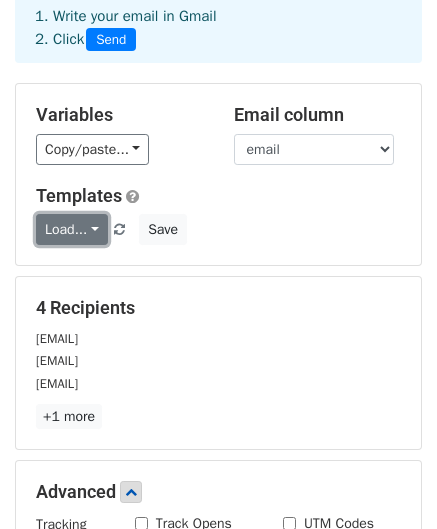 click on "Load..." at bounding box center [72, 229] 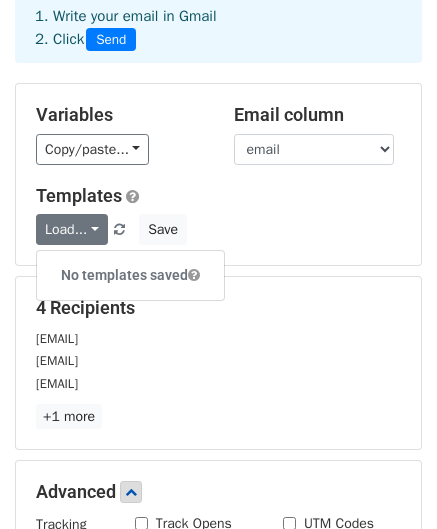 click on "No templates saved" at bounding box center [130, 275] 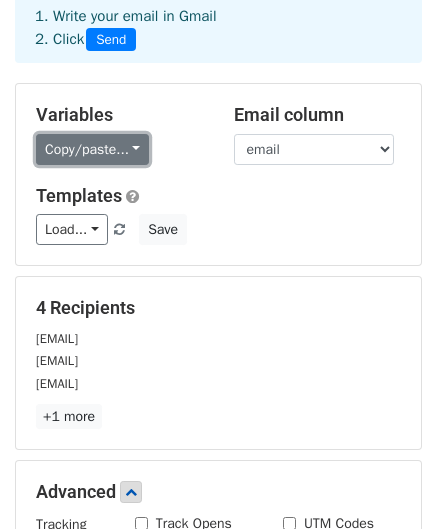 click on "Copy/paste..." at bounding box center (92, 149) 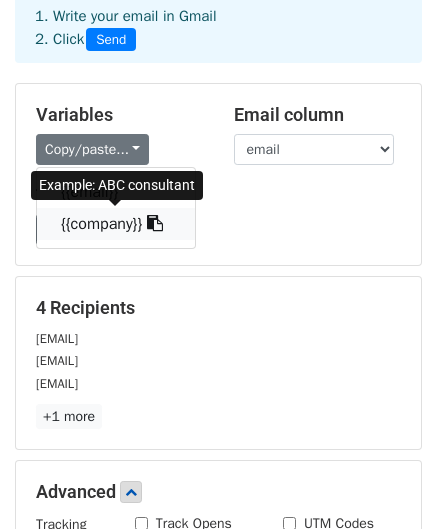 click on "{{company}}" at bounding box center (116, 224) 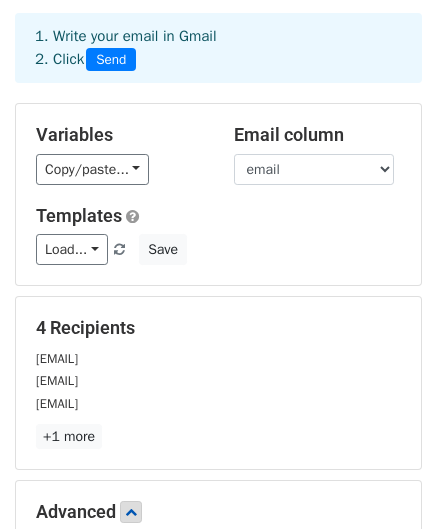 scroll, scrollTop: 50, scrollLeft: 0, axis: vertical 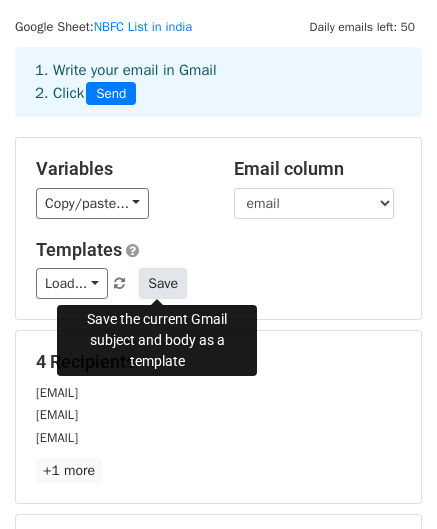 click on "Save" at bounding box center (163, 283) 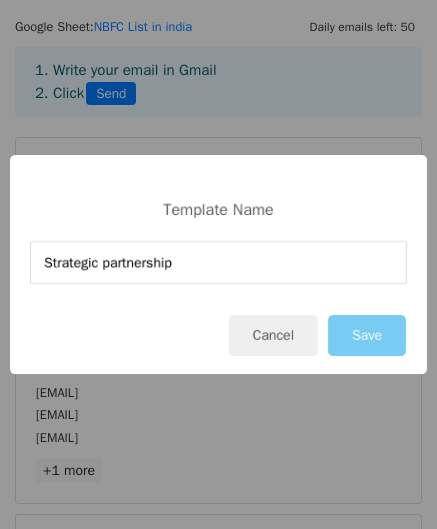 type on "Strategic partnership" 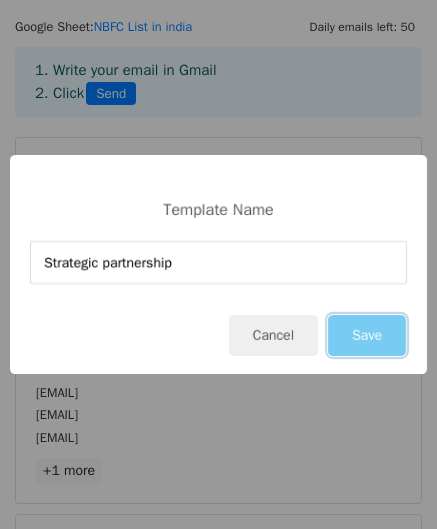 click on "Save" at bounding box center [367, 335] 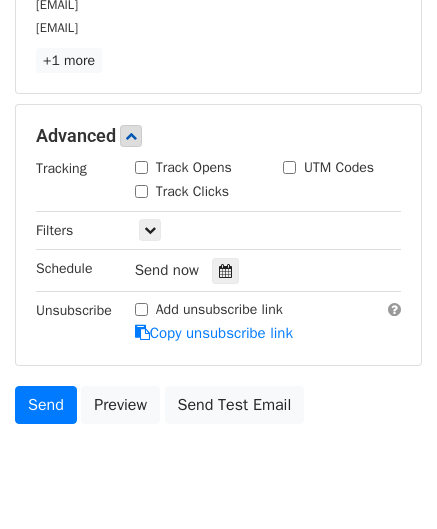 scroll, scrollTop: 437, scrollLeft: 0, axis: vertical 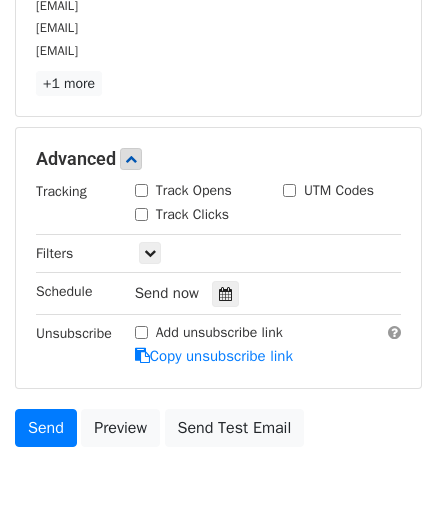 click on "Track Opens" at bounding box center [141, 190] 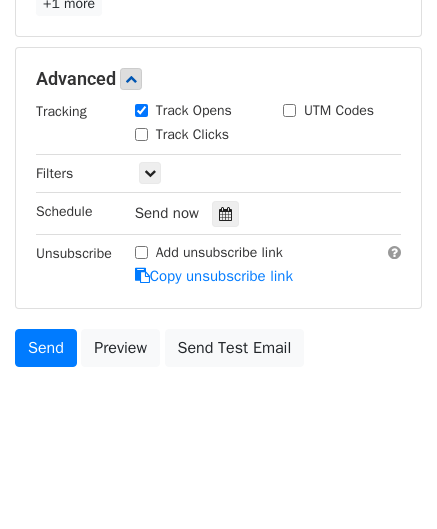 scroll, scrollTop: 518, scrollLeft: 0, axis: vertical 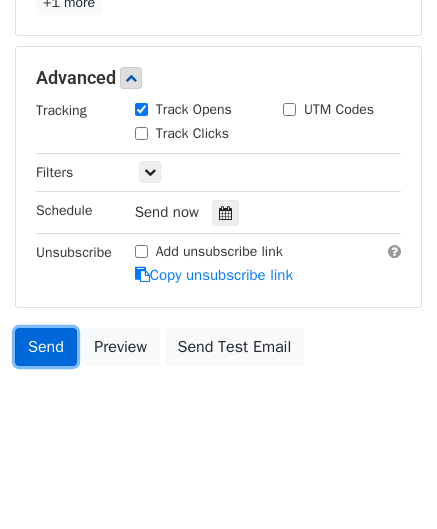 click on "Send" at bounding box center (46, 347) 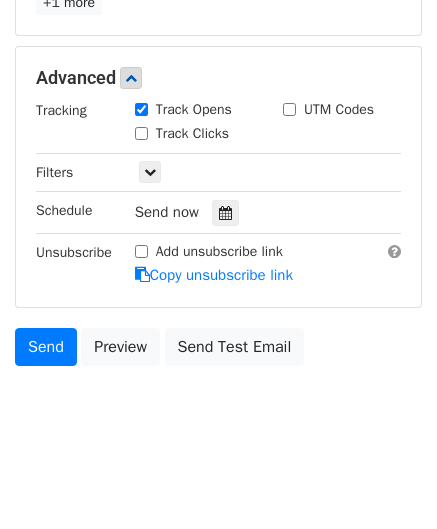 scroll, scrollTop: 398, scrollLeft: 0, axis: vertical 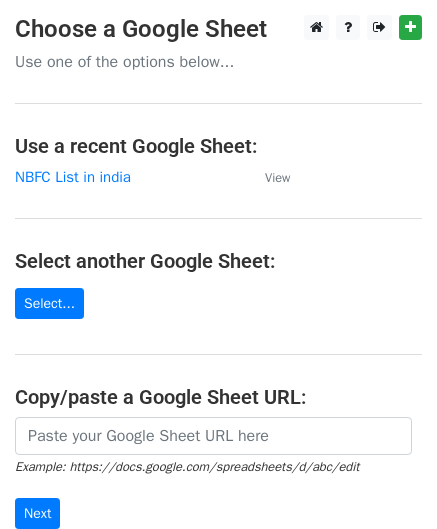 click on "Use one of the options below..." at bounding box center [218, 62] 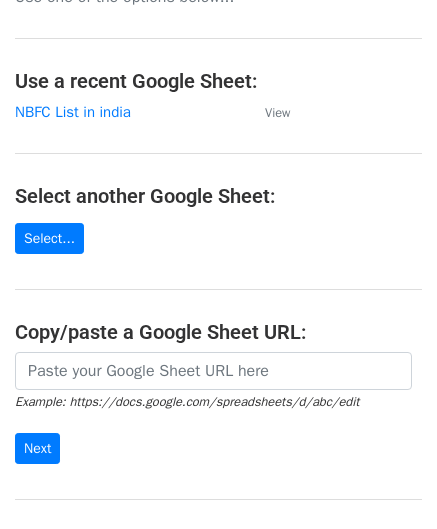scroll, scrollTop: 66, scrollLeft: 0, axis: vertical 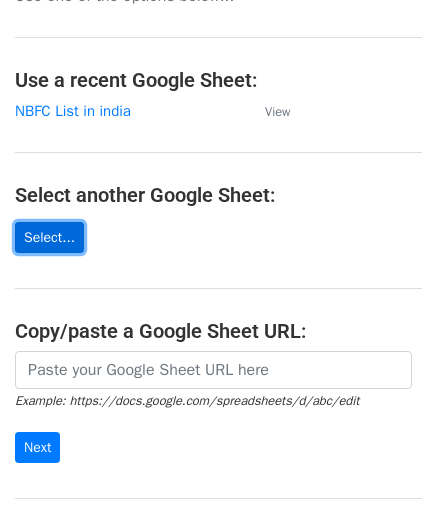 click on "Select..." at bounding box center (49, 237) 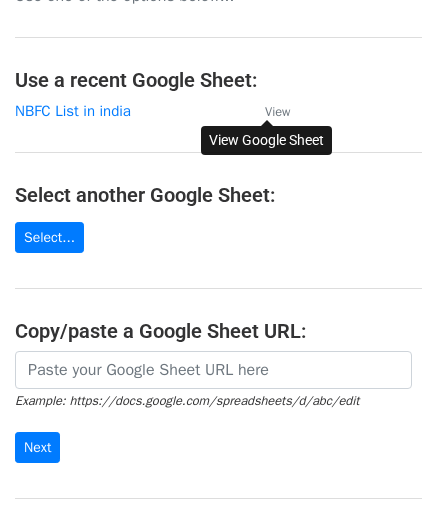 click on "View" at bounding box center [277, 112] 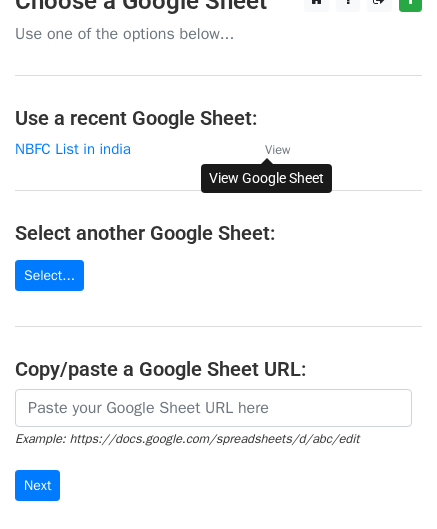scroll, scrollTop: 262, scrollLeft: 0, axis: vertical 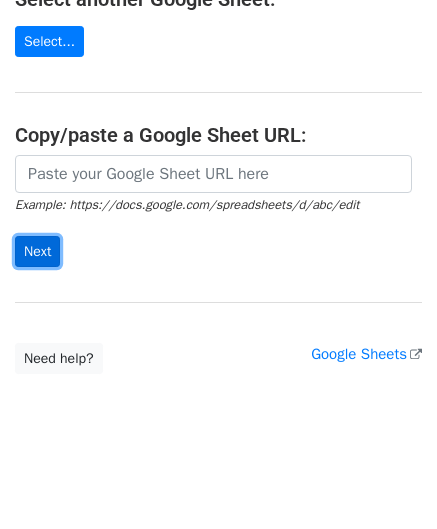 click on "Next" at bounding box center [37, 251] 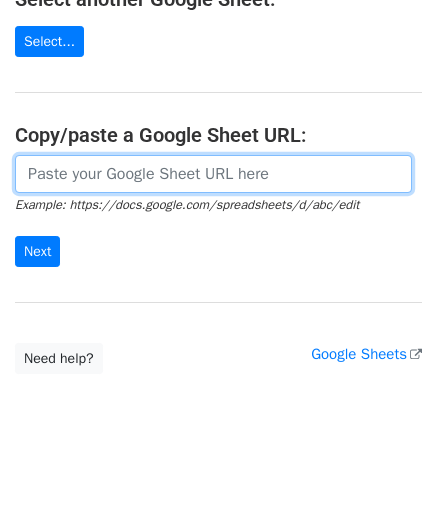 click at bounding box center (213, 174) 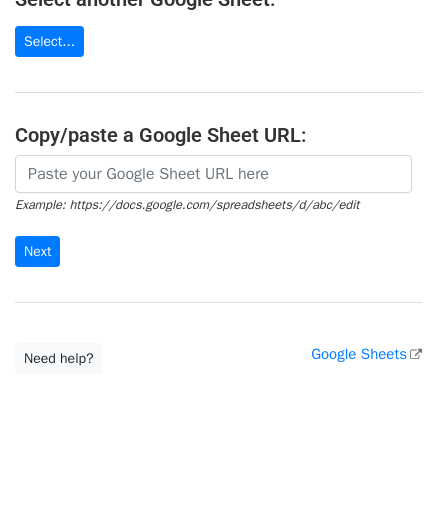 click on "Example:
https://docs.google.com/spreadsheets/d/abc/edit
Next" at bounding box center [218, 221] 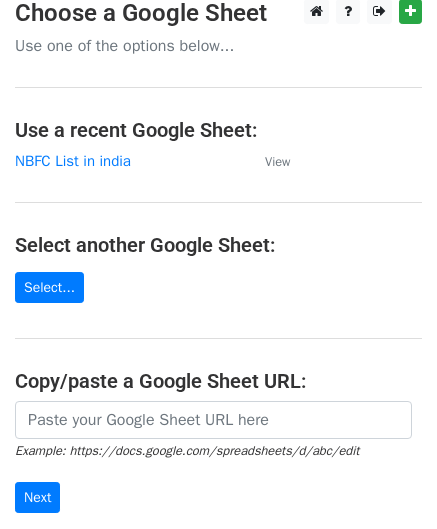 scroll, scrollTop: 0, scrollLeft: 0, axis: both 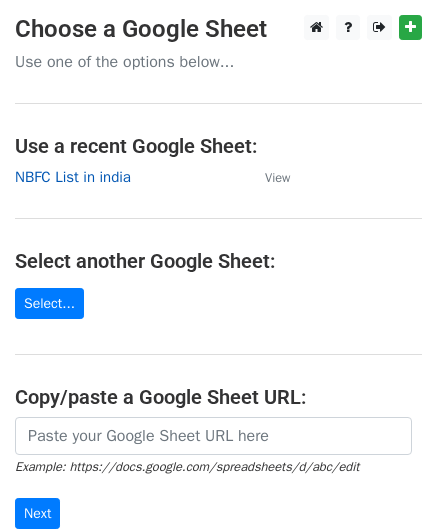 click on "NBFC List in india" at bounding box center [73, 177] 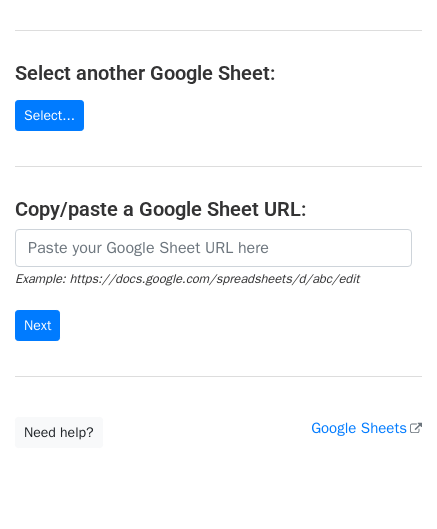 scroll, scrollTop: 189, scrollLeft: 0, axis: vertical 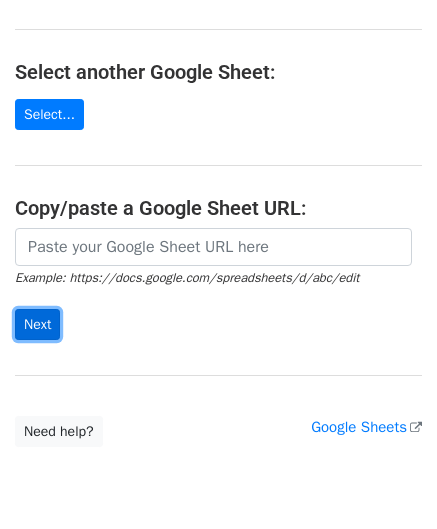 click on "Next" at bounding box center (37, 324) 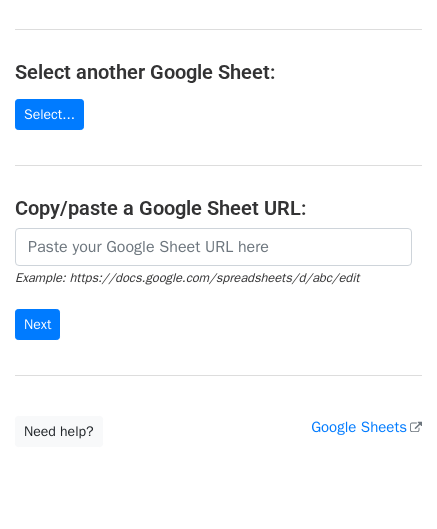click on "Choose a Google Sheet
Use one of the options below...
Use a recent Google Sheet:
NBFC List in india
View
Select another Google Sheet:
Select...
Copy/paste a Google Sheet URL:
Example:
https://docs.google.com/spreadsheets/d/abc/edit
Next
Google Sheets
Need help?
Help
×
Why do I need to copy/paste a Google Sheet URL?
Normally, MergeMail would show you a list of your Google Sheets to choose from, but because you didn't allow MergeMail access to your Google Drive, it cannot show you a list of your Google Sheets. You can read more about permissions in our  support pages .
If you'd like to see a list of your Google Sheets, you'll need to  sign out of MergeMail  and then sign back in and allow access to your Google Drive.
Are your recipients in a CSV or Excel file?
Import your CSV or Excel file into a Google Sheet  then try again.
Need help with something else?
," at bounding box center (218, 136) 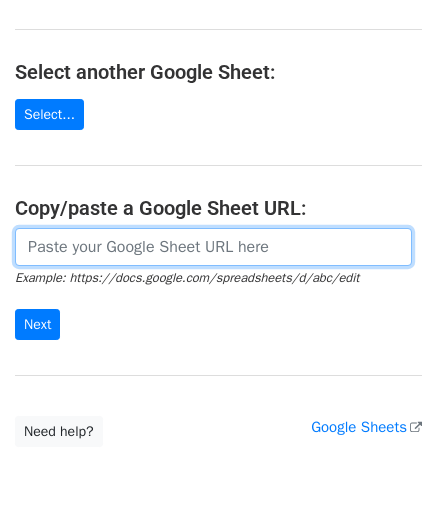 click at bounding box center [213, 247] 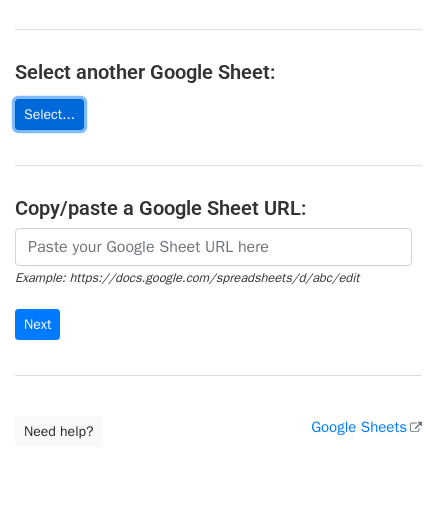 click on "Select..." at bounding box center (49, 114) 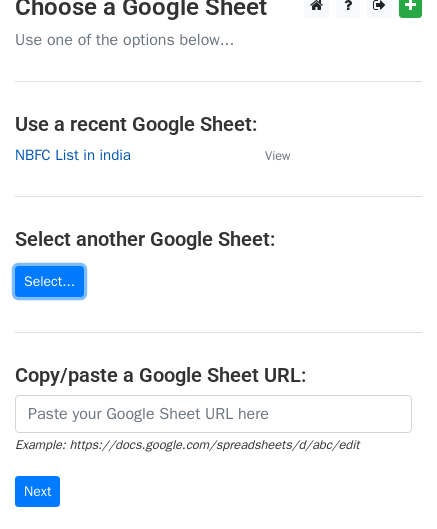 scroll, scrollTop: 262, scrollLeft: 0, axis: vertical 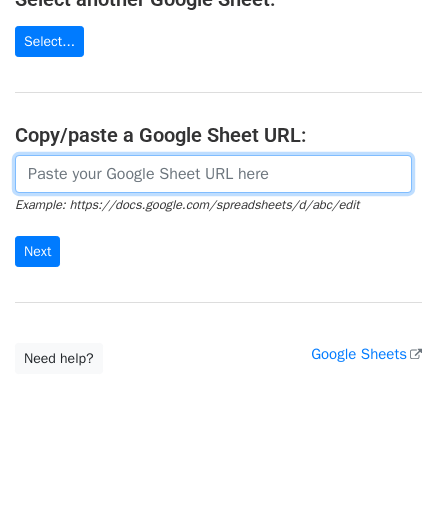 click at bounding box center [213, 174] 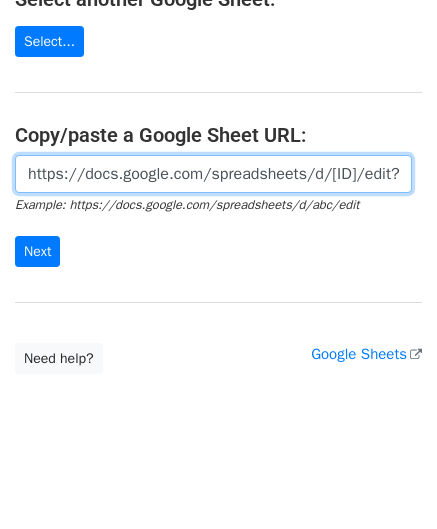 scroll, scrollTop: 0, scrollLeft: 575, axis: horizontal 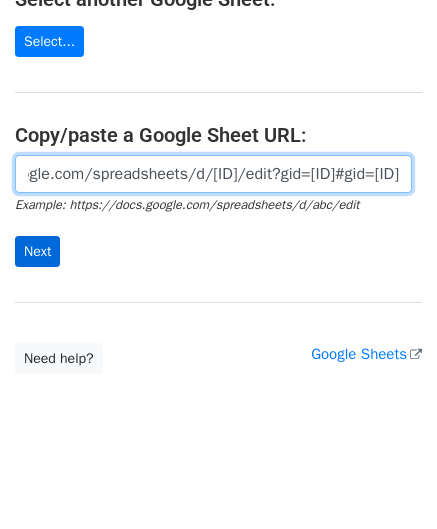 type on "https://docs.google.com/spreadsheets/d/1i5N--KpDukl5-i-tDl0NXPuD7mNtwpXnEzGWaVcQ-fQ/edit?gid=320731045#gid=320731045" 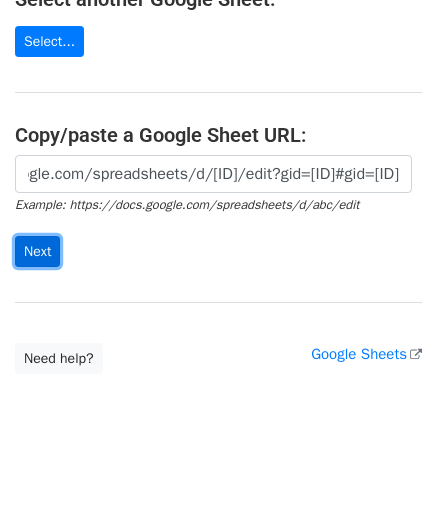 scroll, scrollTop: 0, scrollLeft: 0, axis: both 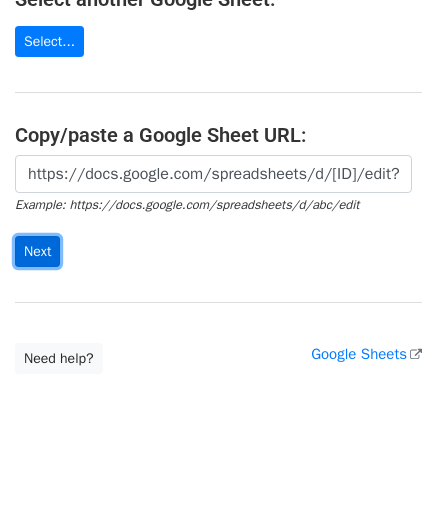 click on "Next" at bounding box center [37, 251] 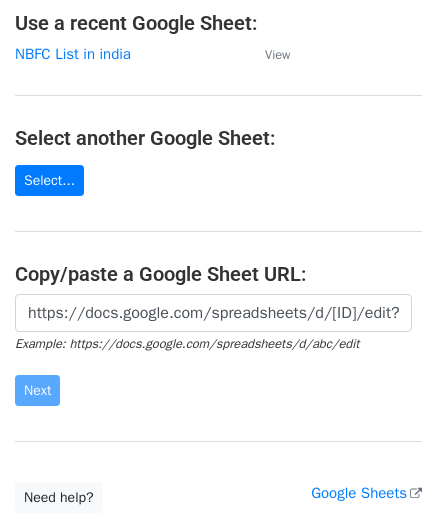scroll, scrollTop: 0, scrollLeft: 0, axis: both 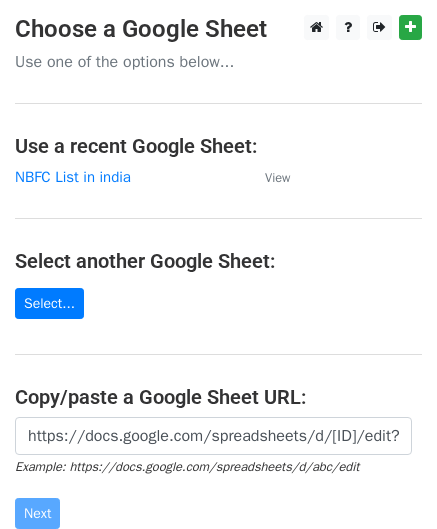 click on "Use one of the options below..." at bounding box center [218, 62] 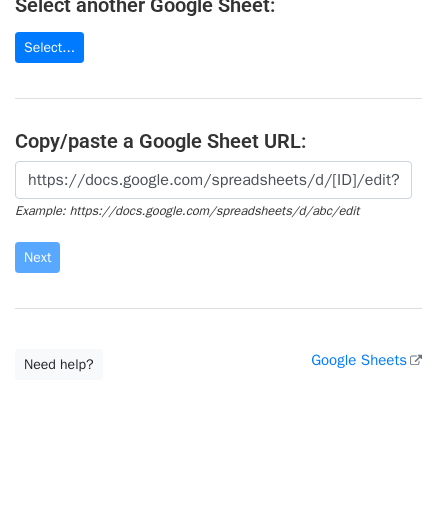 scroll, scrollTop: 262, scrollLeft: 0, axis: vertical 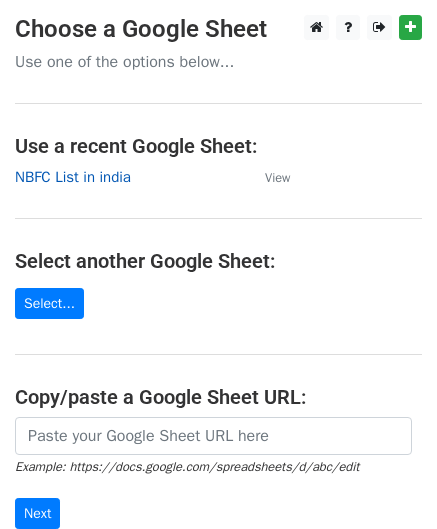 click on "NBFC List in india" at bounding box center (73, 177) 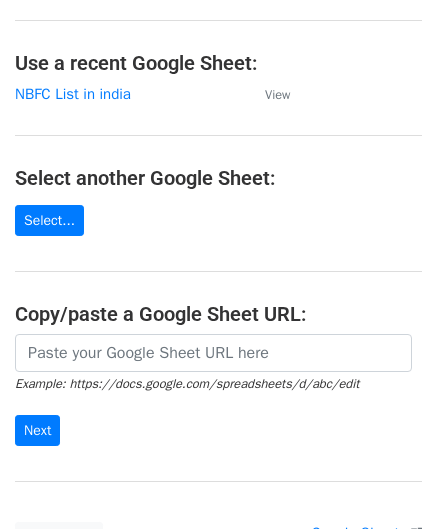 scroll, scrollTop: 0, scrollLeft: 0, axis: both 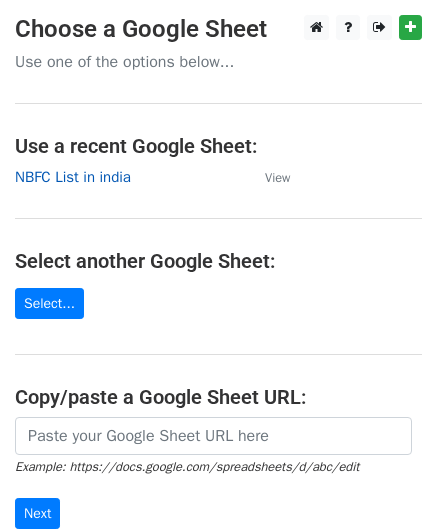 click on "NBFC List in india" at bounding box center (73, 177) 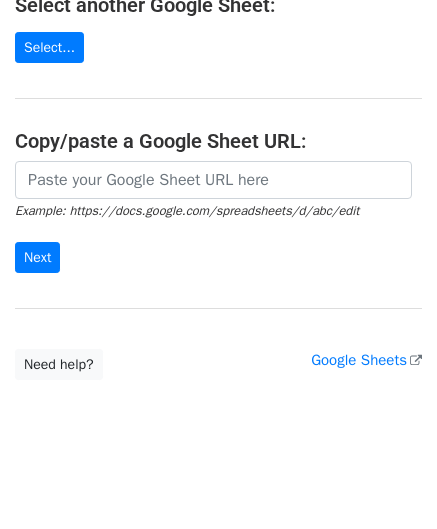 scroll, scrollTop: 262, scrollLeft: 0, axis: vertical 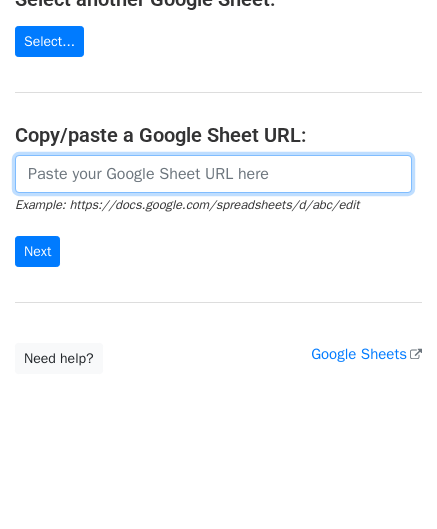 drag, startPoint x: 224, startPoint y: 174, endPoint x: 210, endPoint y: 183, distance: 16.643316 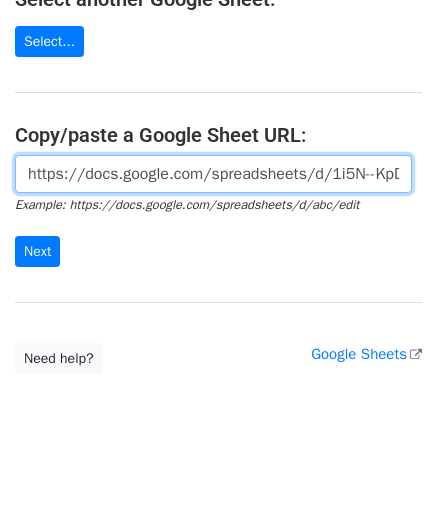scroll, scrollTop: 0, scrollLeft: 575, axis: horizontal 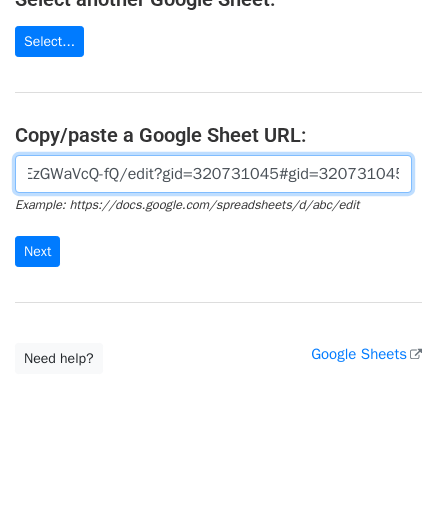 click on "https://docs.google.com/spreadsheets/d/1i5N--KpDukl5-i-tDl0NXPuD7mNtwpXnEzGWaVcQ-fQ/edit?gid=320731045#gid=320731045" at bounding box center (213, 174) 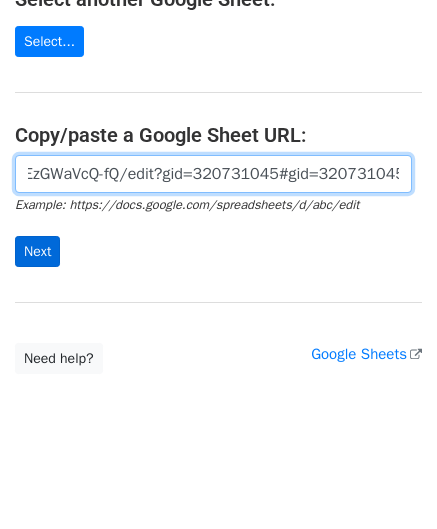 type on "https://docs.google.com/spreadsheets/d/1i5N--KpDukl5-i-tDl0NXPuD7mNtwpXnEzGWaVcQ-fQ/edit?gid=320731045#gid=320731045" 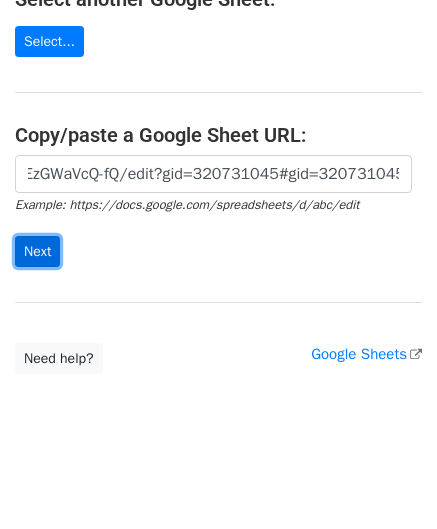 click on "Next" at bounding box center [37, 251] 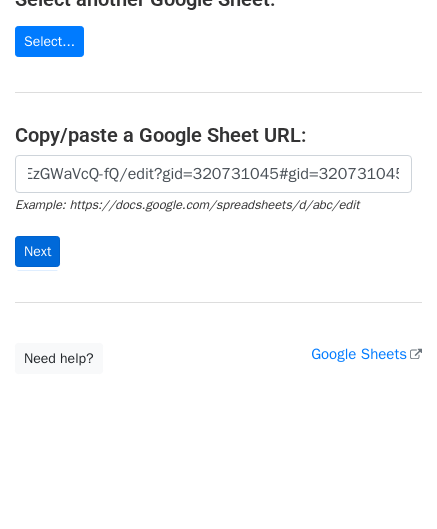 scroll, scrollTop: 0, scrollLeft: 0, axis: both 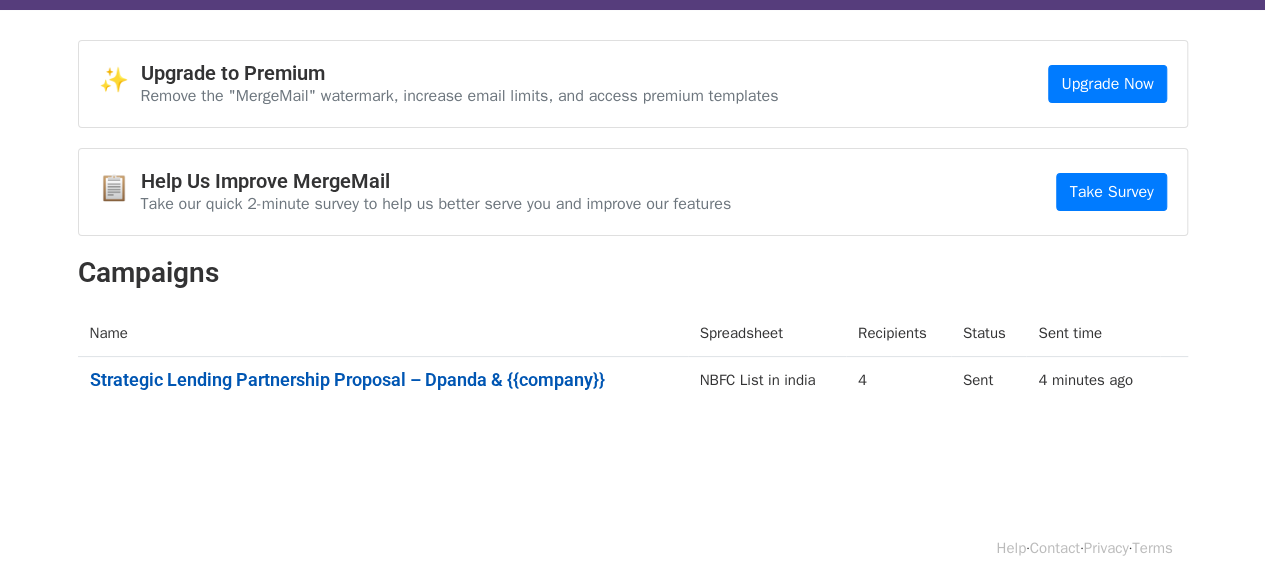 click on "Strategic Lending Partnership Proposal – Dpanda & {{company}}" at bounding box center [383, 380] 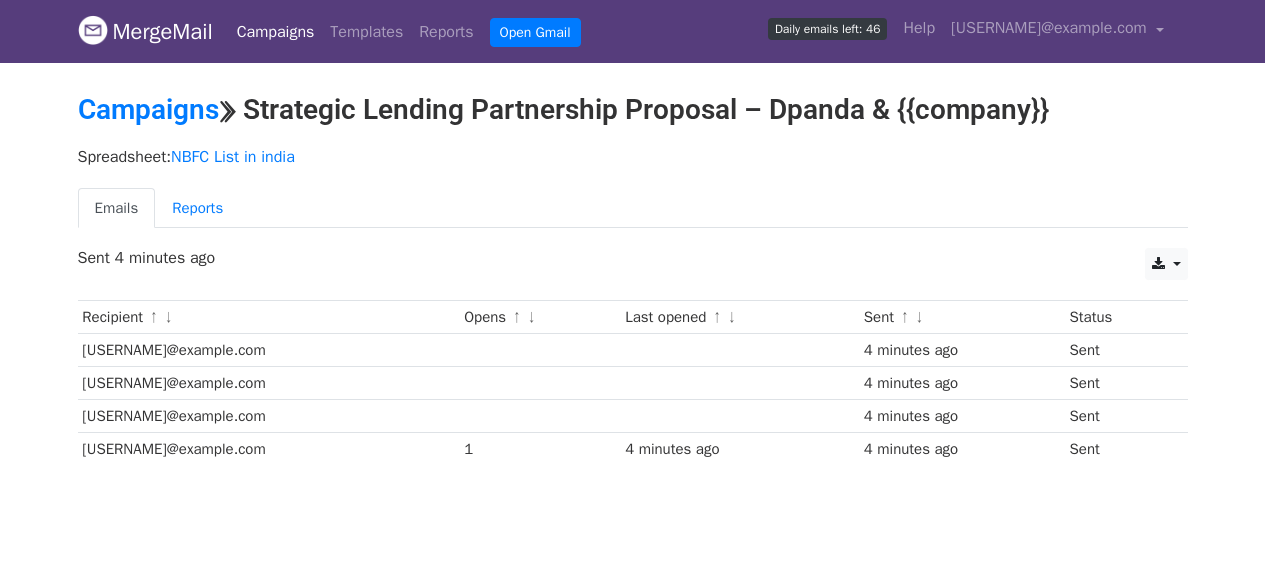 scroll, scrollTop: 0, scrollLeft: 0, axis: both 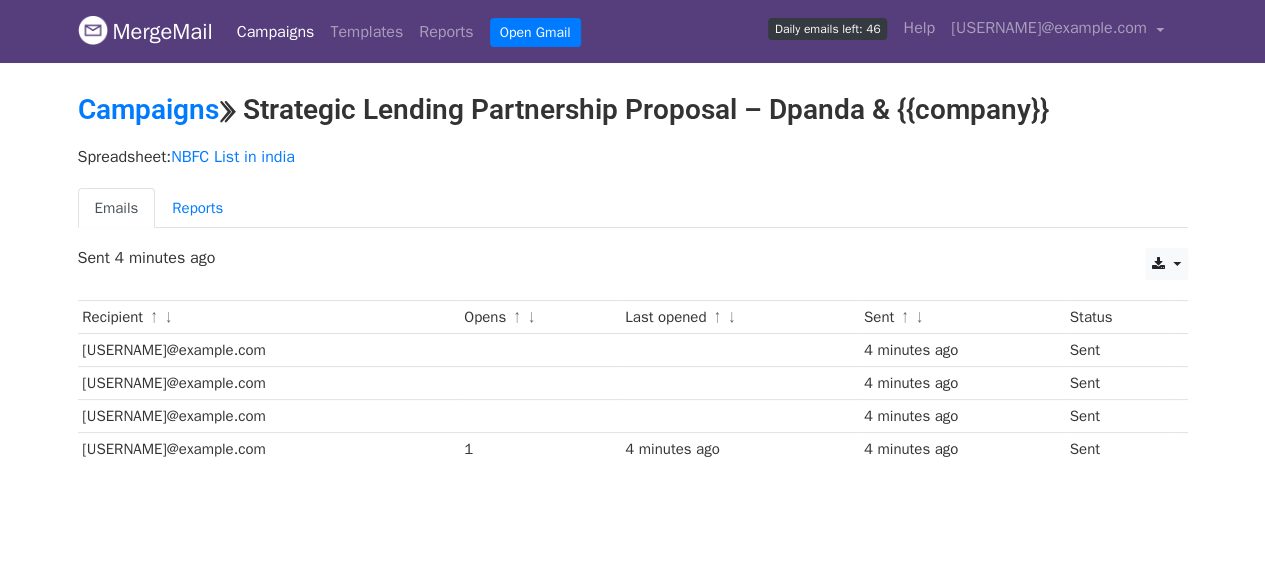 drag, startPoint x: 916, startPoint y: 111, endPoint x: 1130, endPoint y: 125, distance: 214.45746 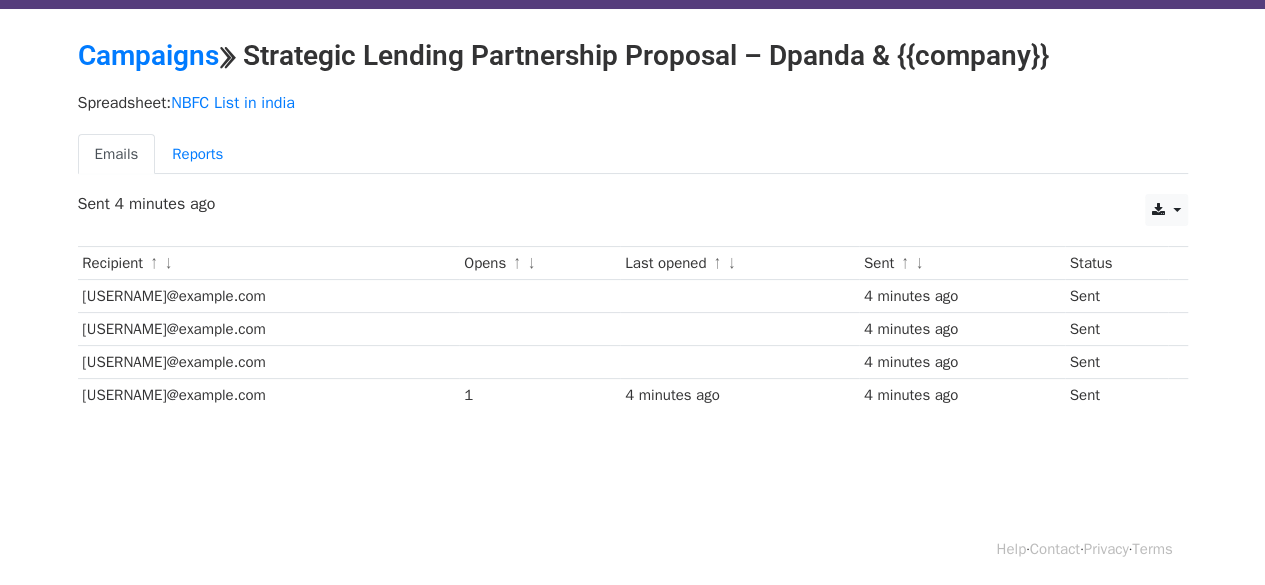scroll, scrollTop: 0, scrollLeft: 0, axis: both 